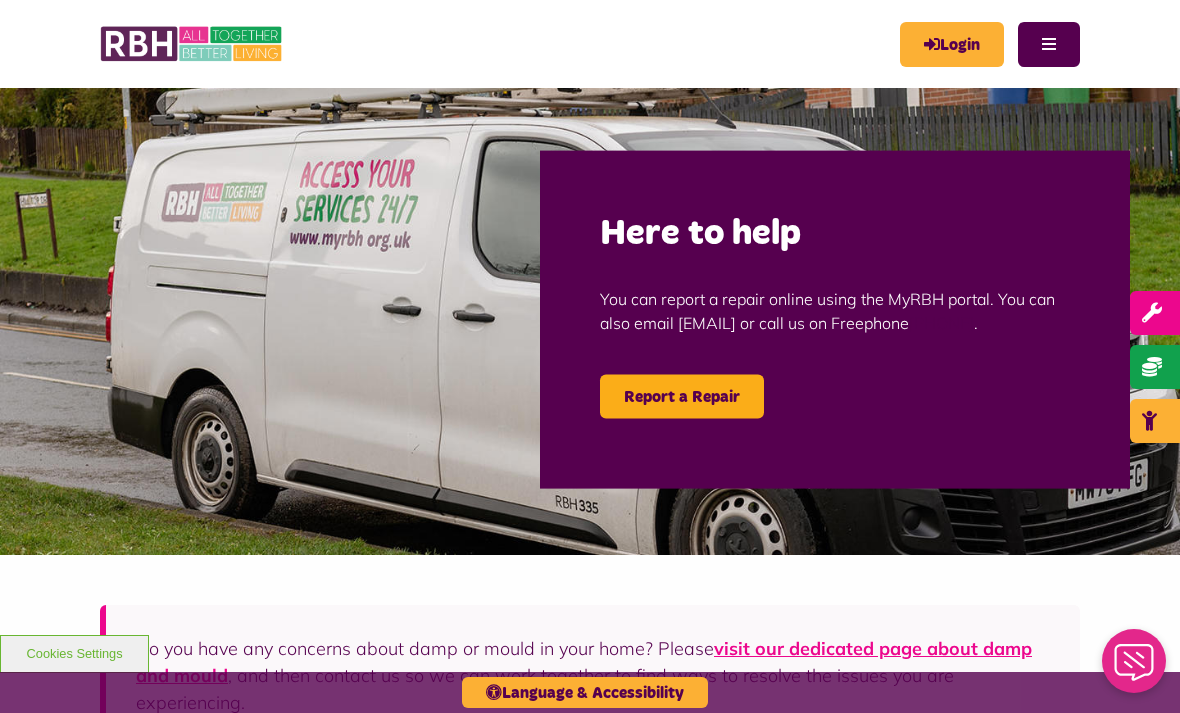 scroll, scrollTop: 0, scrollLeft: 0, axis: both 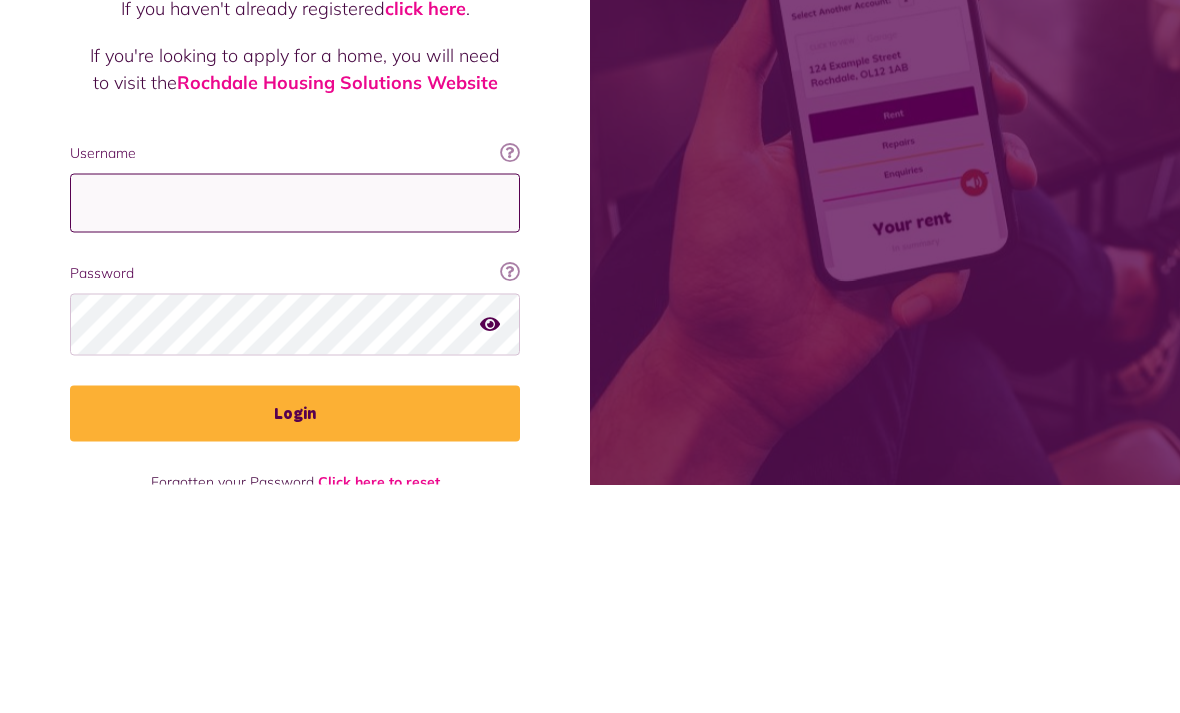 type on "**********" 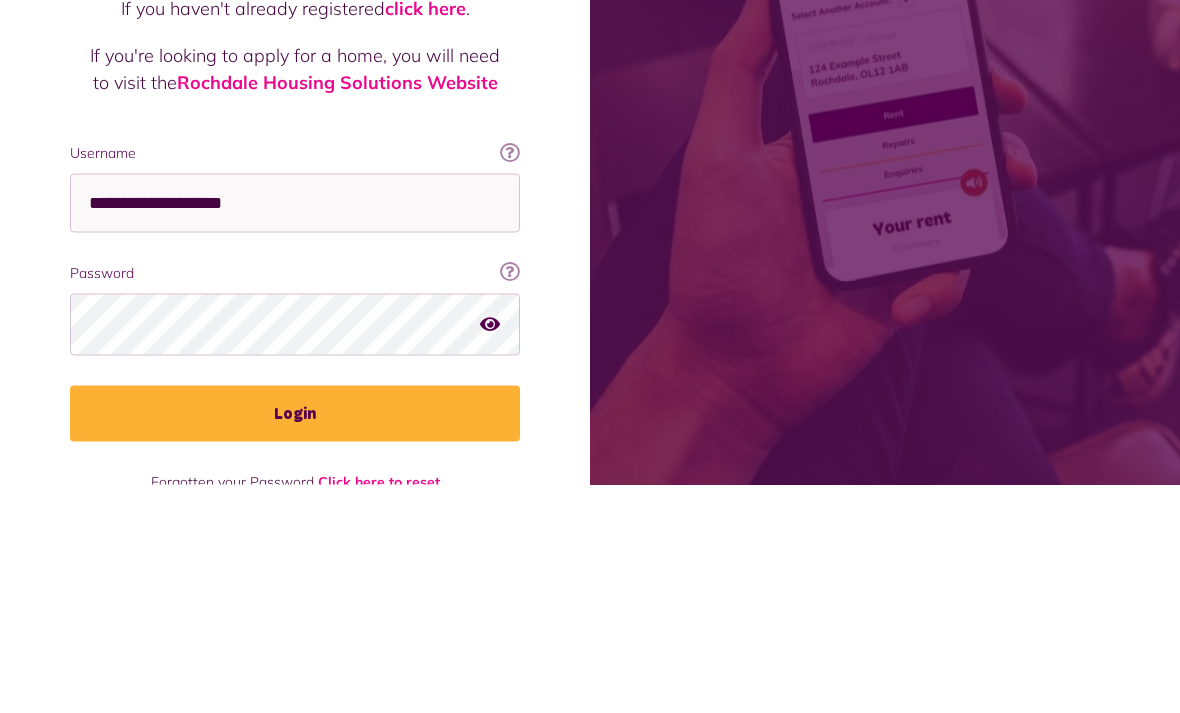 click on "Login" at bounding box center [295, 642] 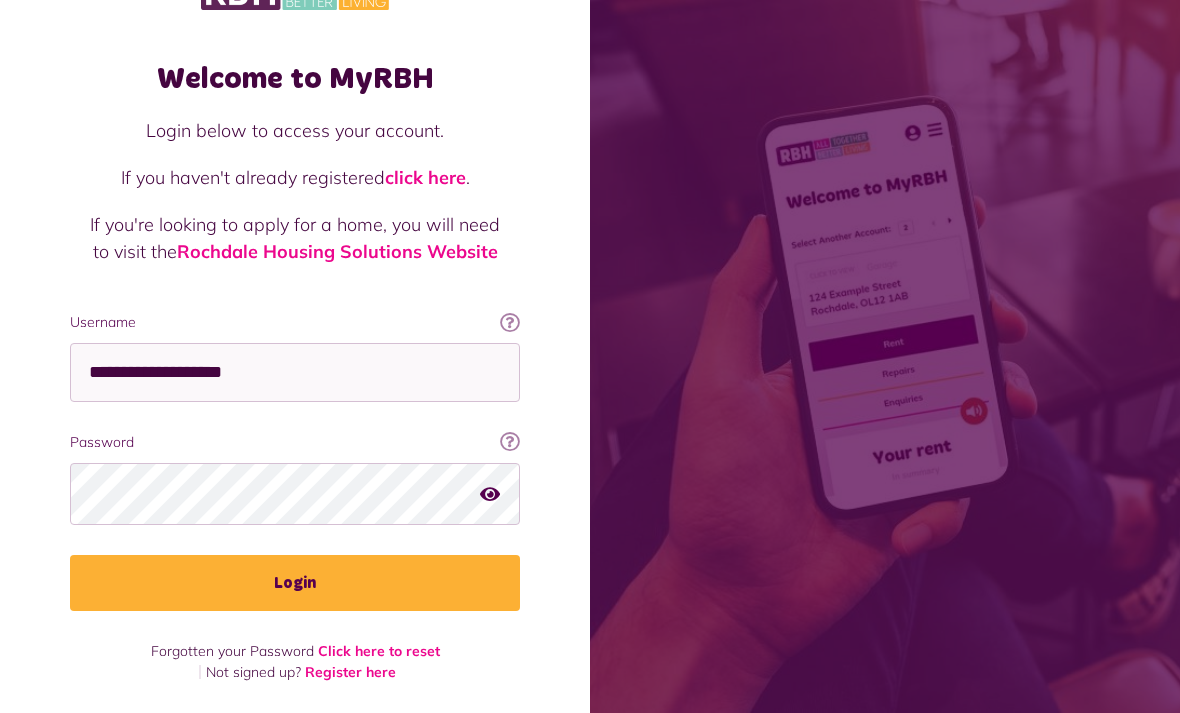 click on "Login" at bounding box center [295, 583] 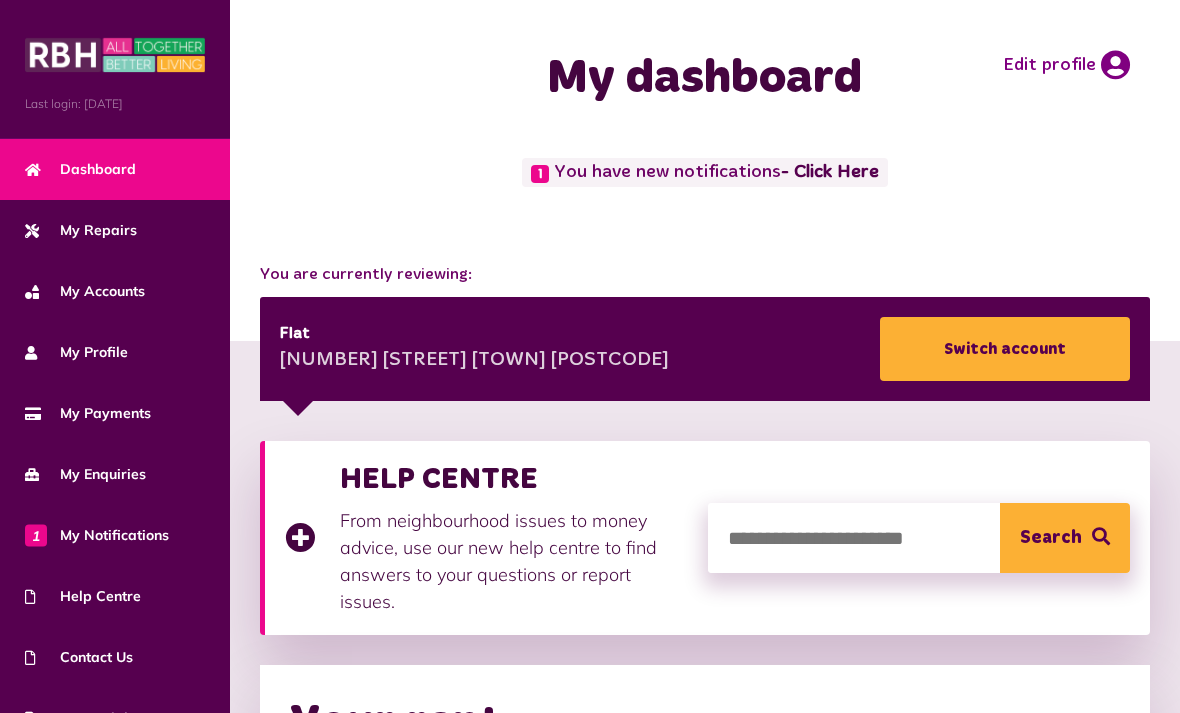 scroll, scrollTop: 0, scrollLeft: 0, axis: both 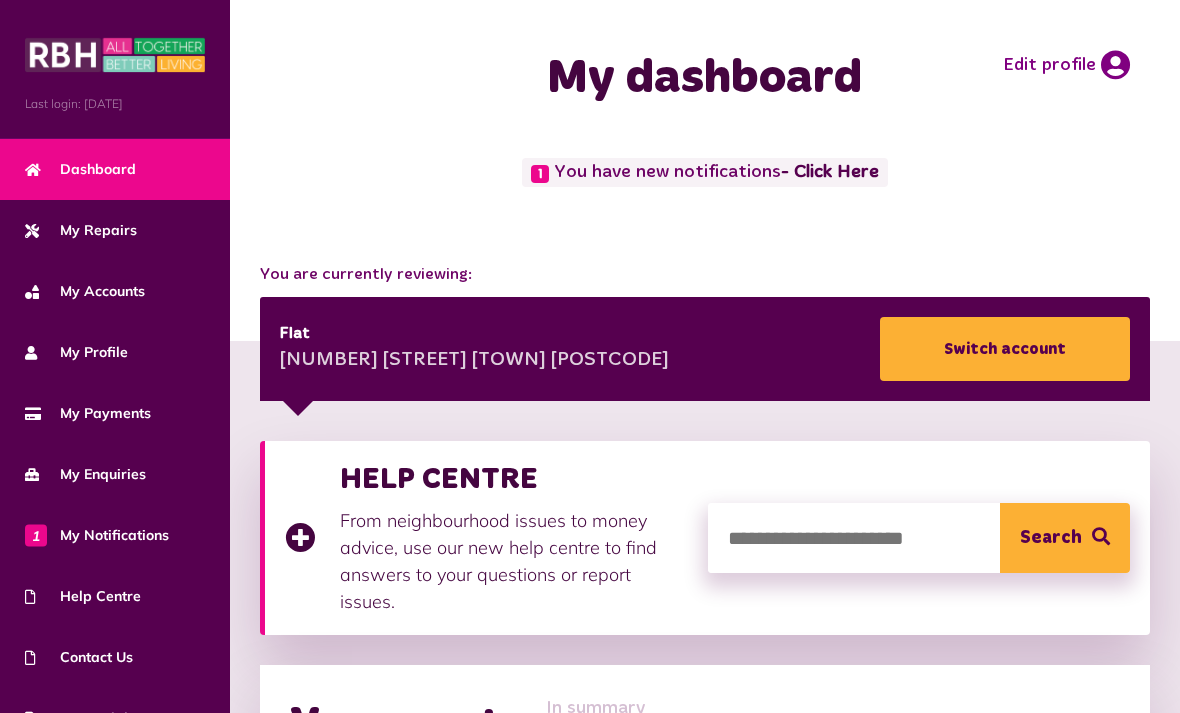 click on "- Click Here" at bounding box center [830, 173] 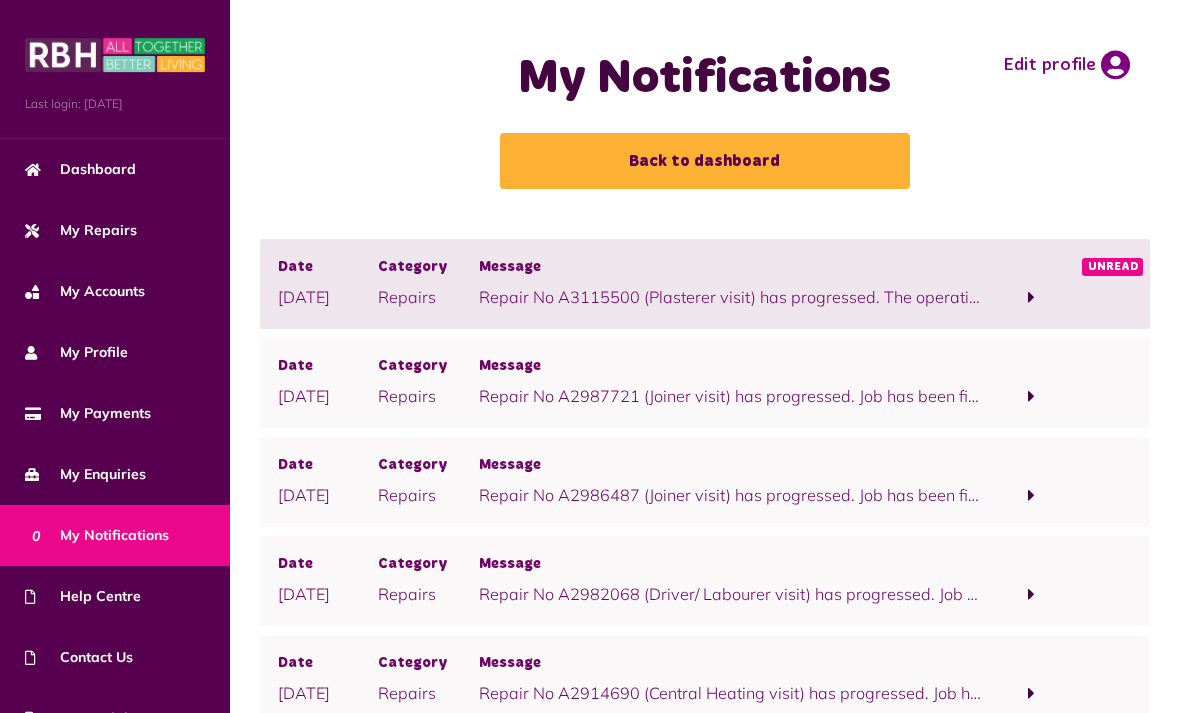 scroll, scrollTop: 0, scrollLeft: 0, axis: both 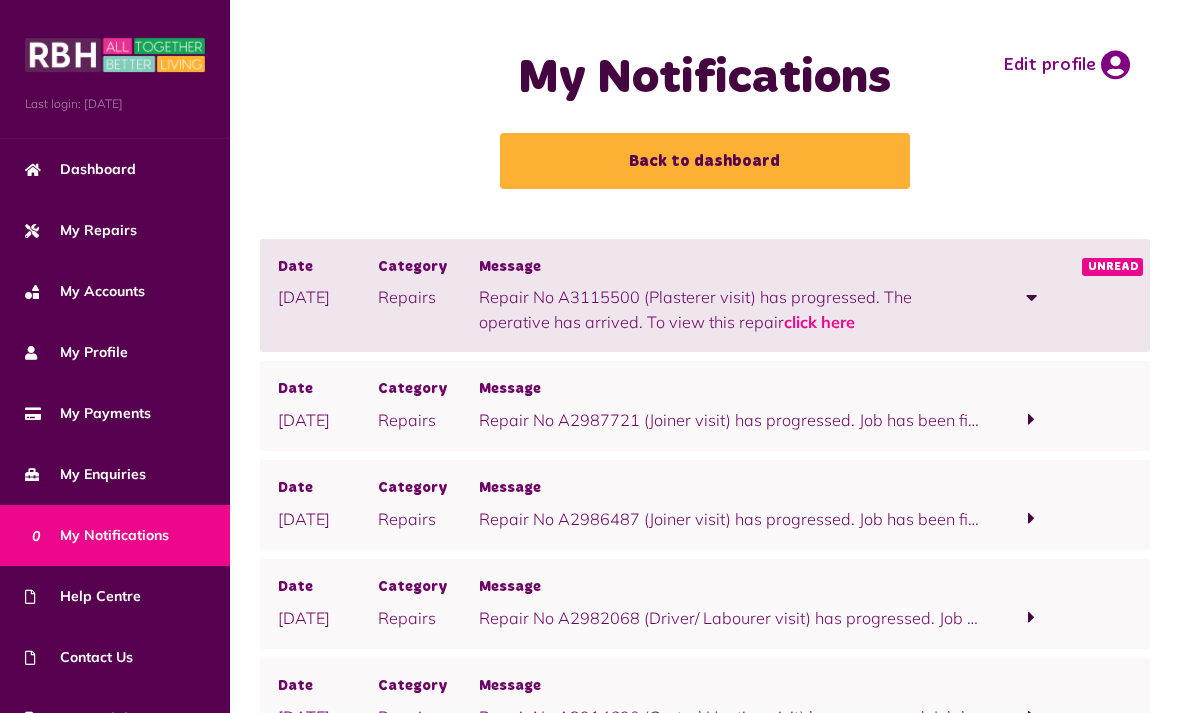 click on "click here" at bounding box center [819, 322] 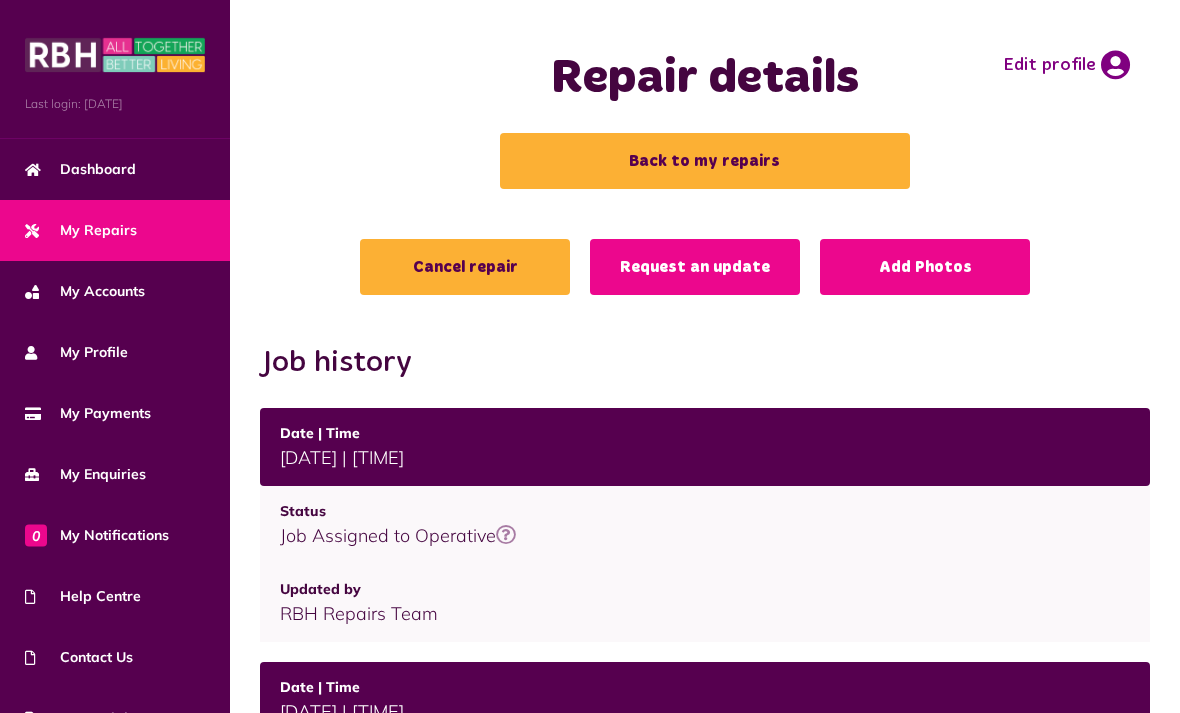 scroll, scrollTop: 0, scrollLeft: 0, axis: both 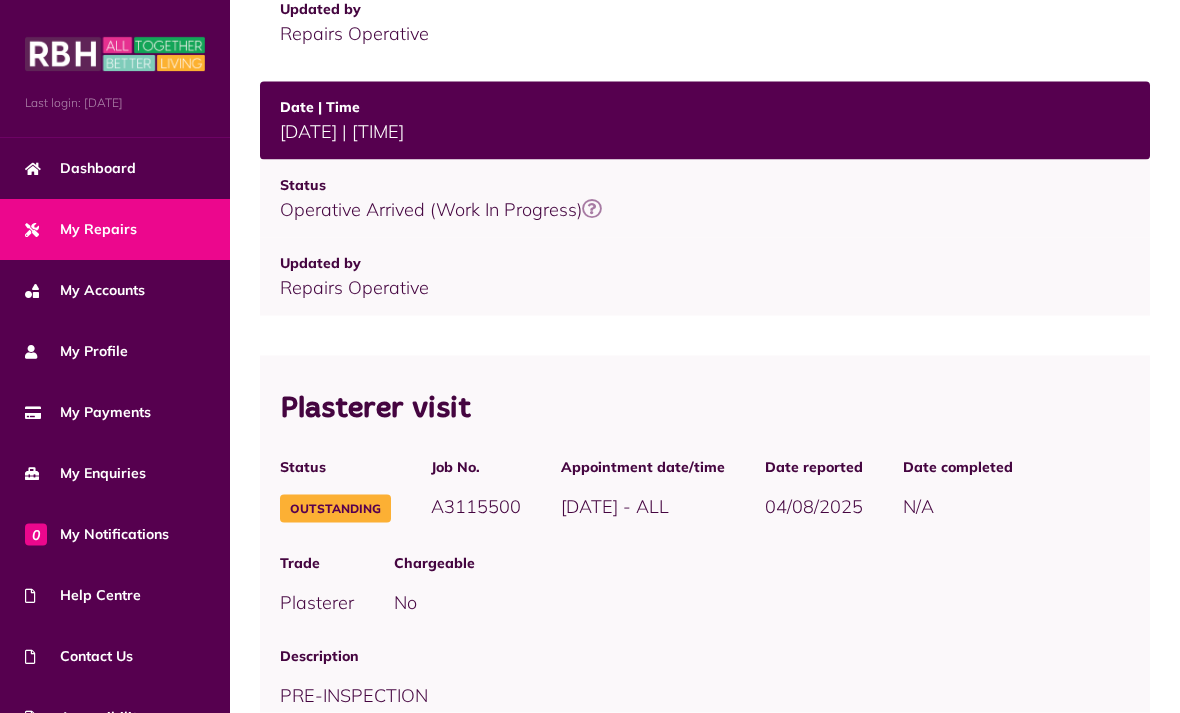 click at bounding box center (592, 209) 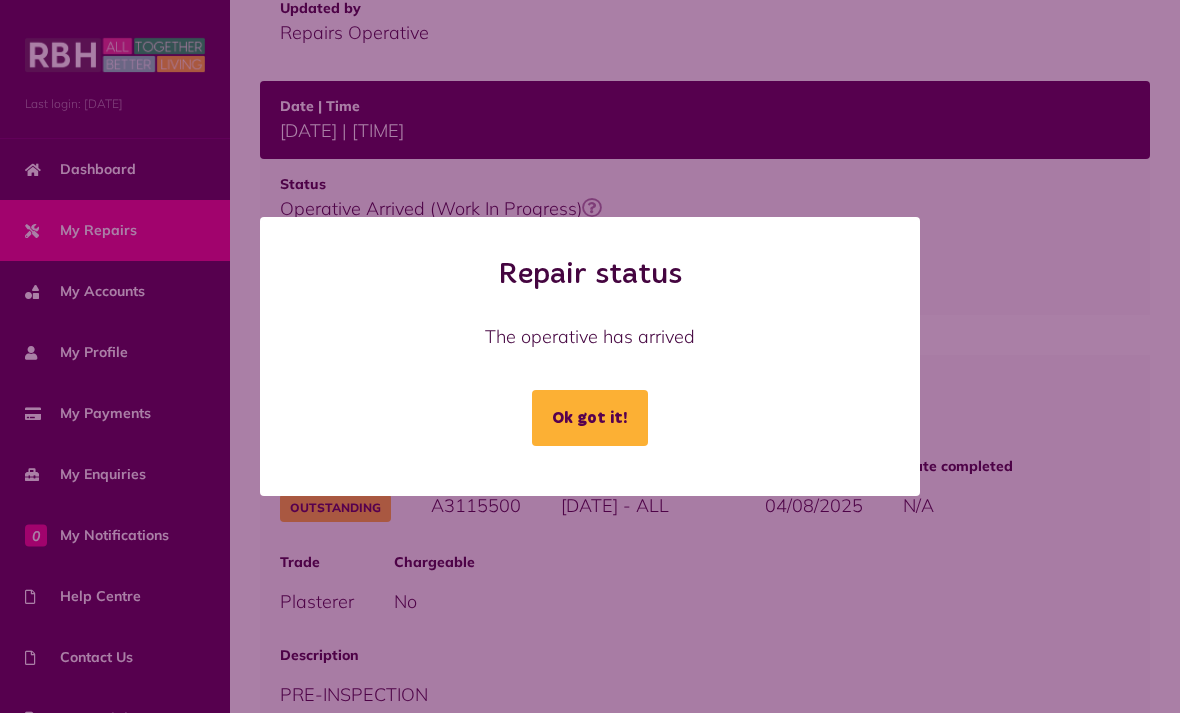 click on "Ok got it!" at bounding box center [590, 418] 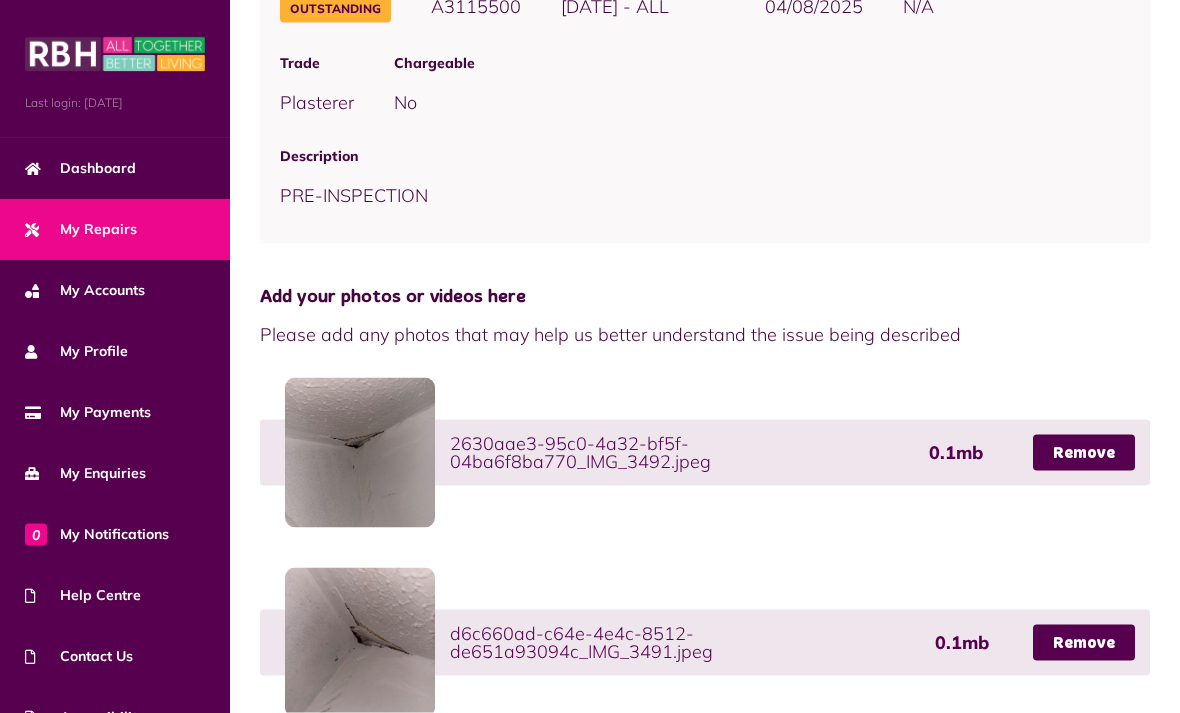 scroll, scrollTop: 1342, scrollLeft: 0, axis: vertical 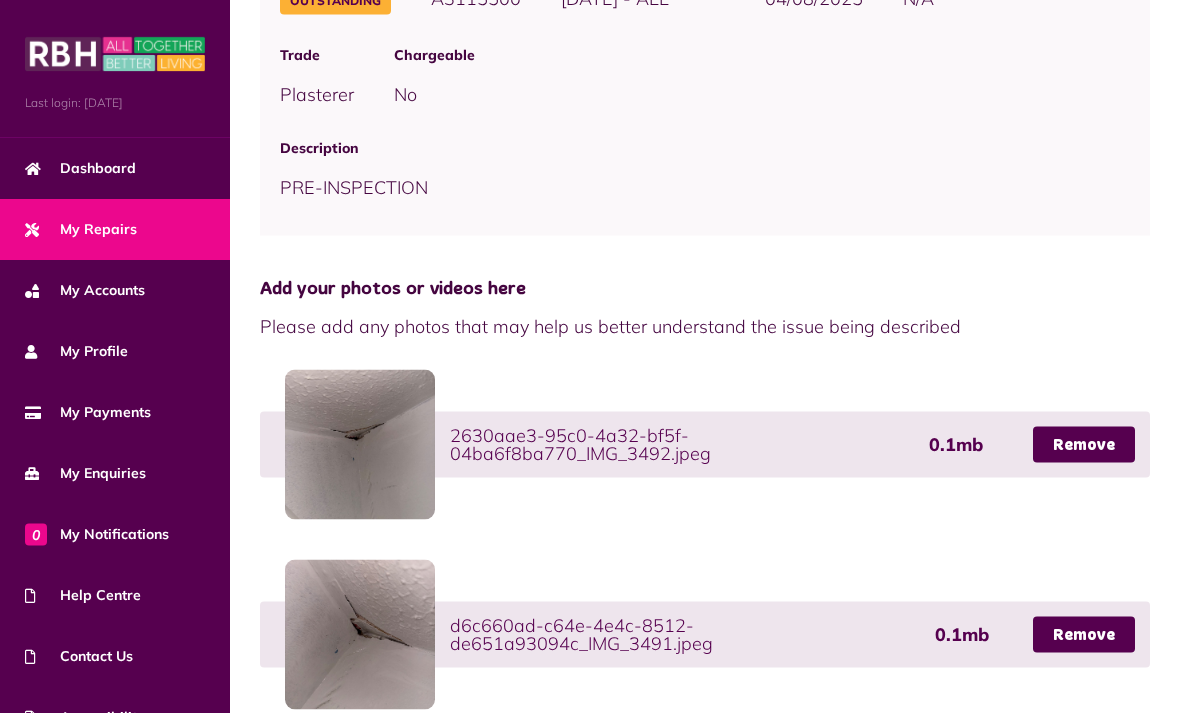 click on "My Accounts" at bounding box center (115, 291) 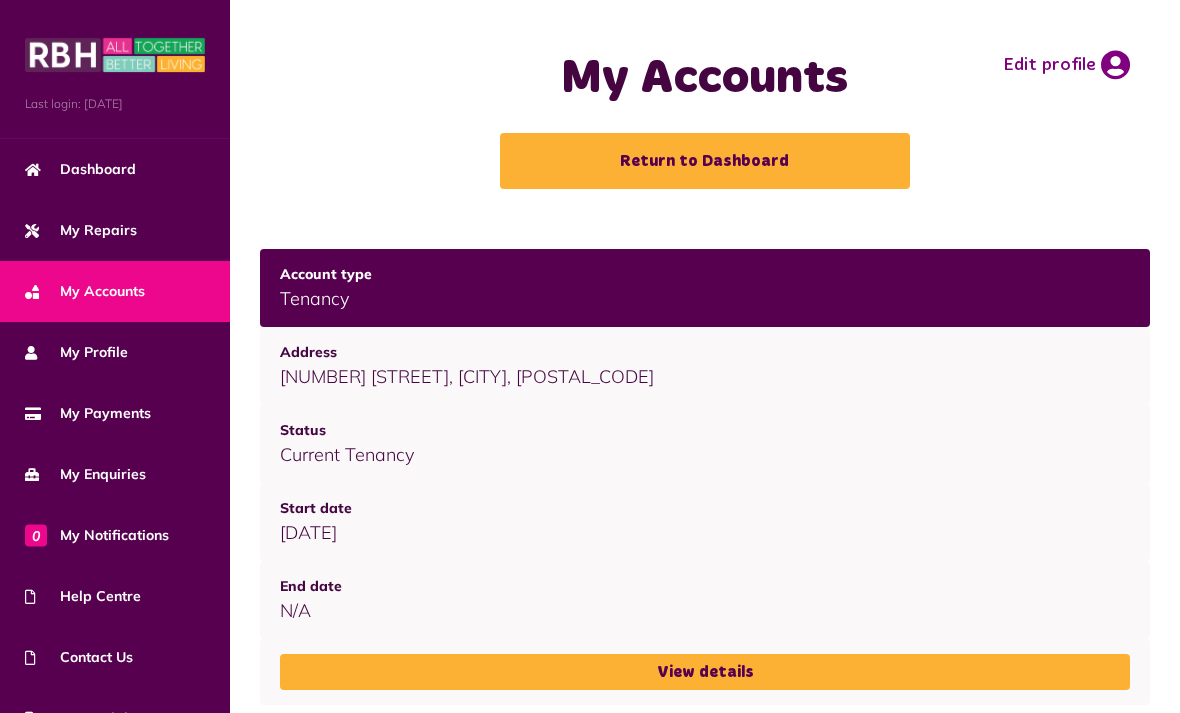 scroll, scrollTop: 0, scrollLeft: 0, axis: both 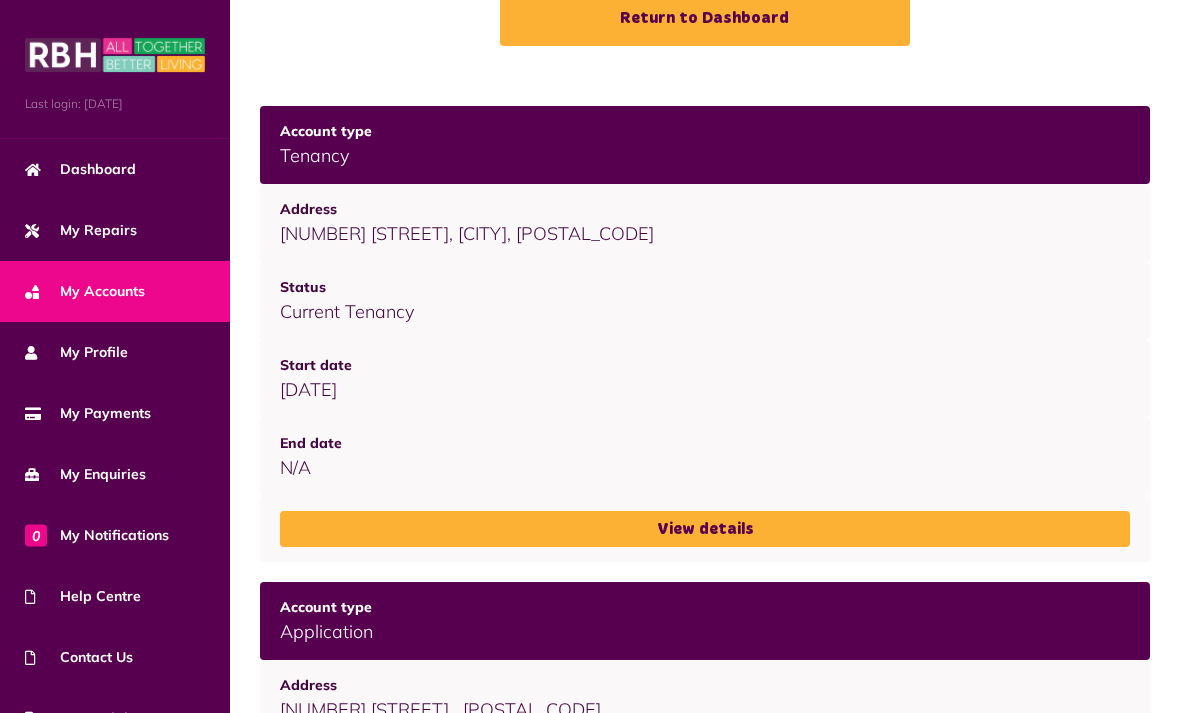 click on "Account type
Address
Status
Start date
End date
Tenancy
[NUMBER] [STREET], [CITY], [POSTAL_CODE]
Current Tenancy
[DATE]
N/A
View details
Application
[NUMBER] [STREET] , [POSTAL_CODE]
Former Applicant
[DATE] N/A" at bounding box center (705, 544) 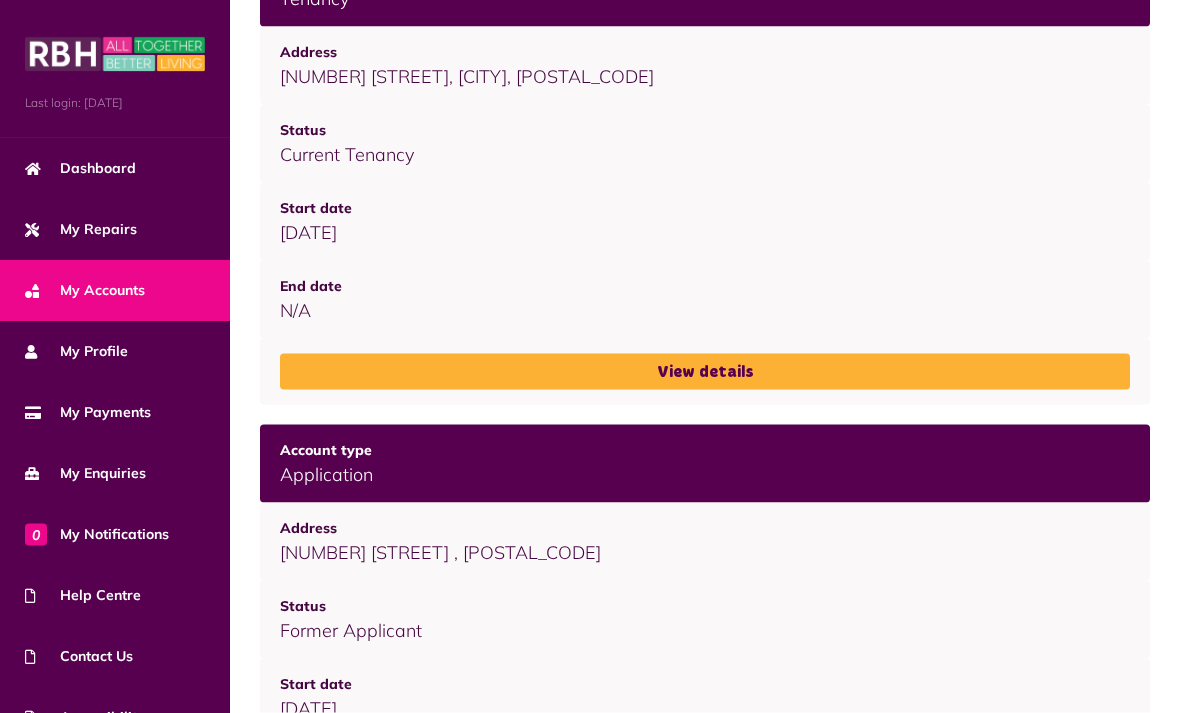 scroll, scrollTop: 377, scrollLeft: 0, axis: vertical 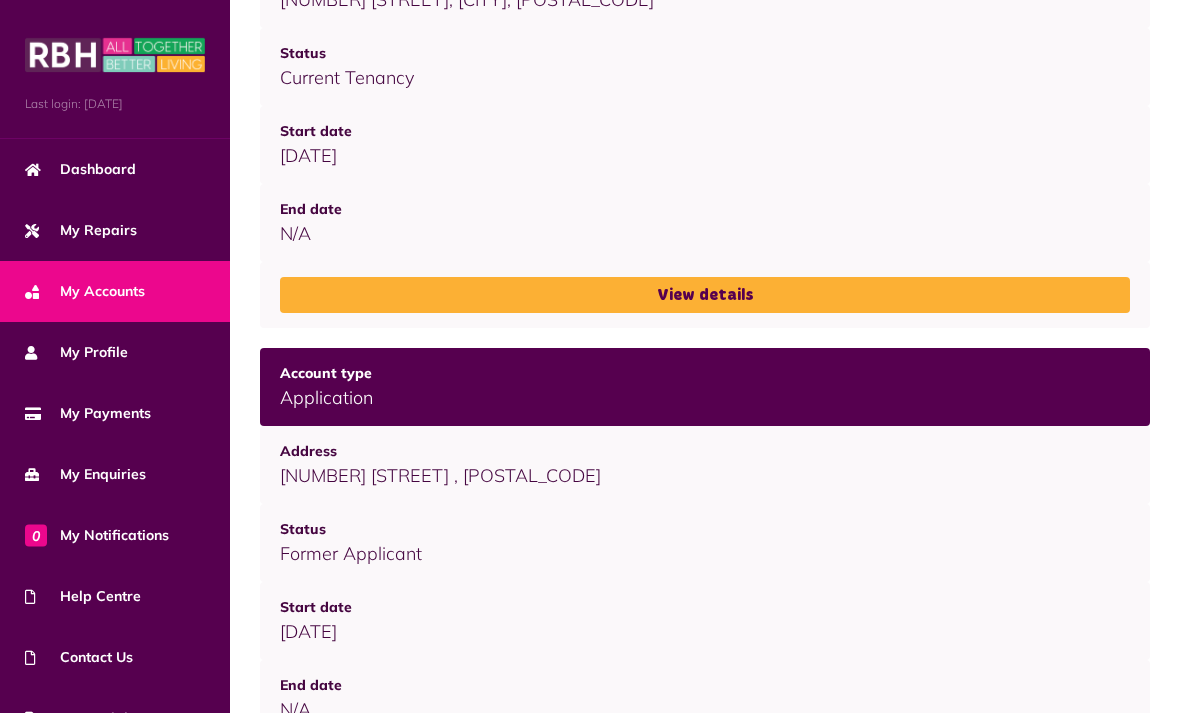 click on "My Payments" at bounding box center (115, 413) 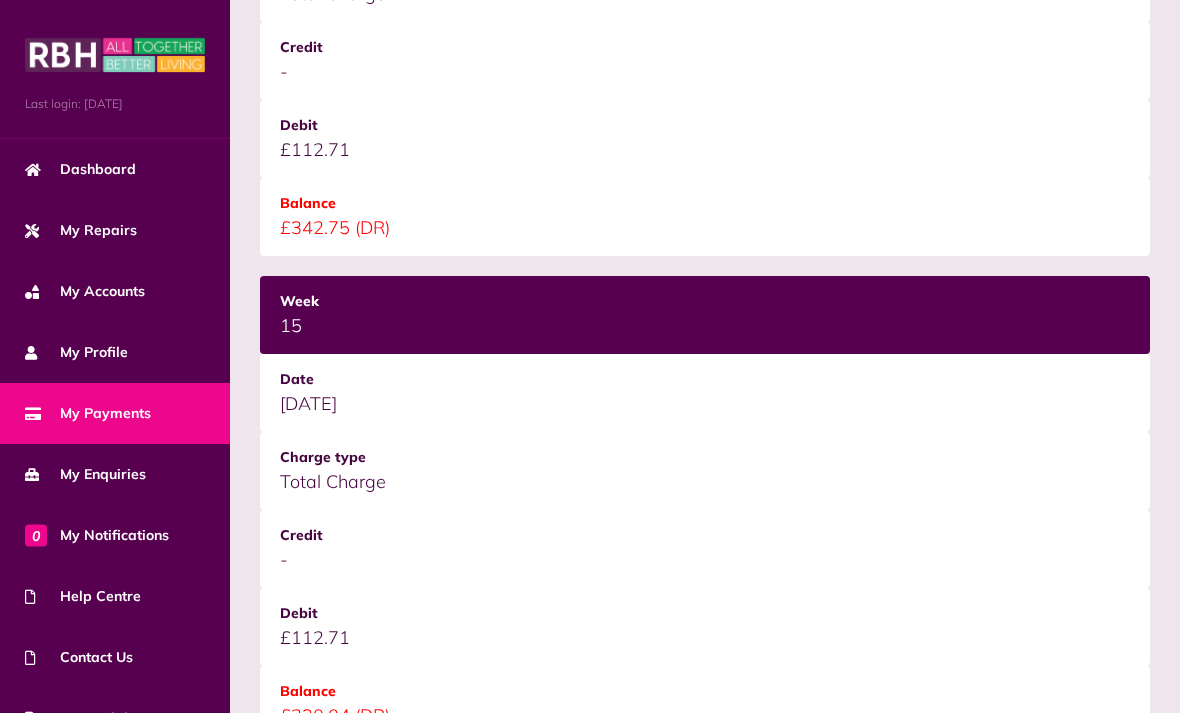 scroll, scrollTop: 2955, scrollLeft: 0, axis: vertical 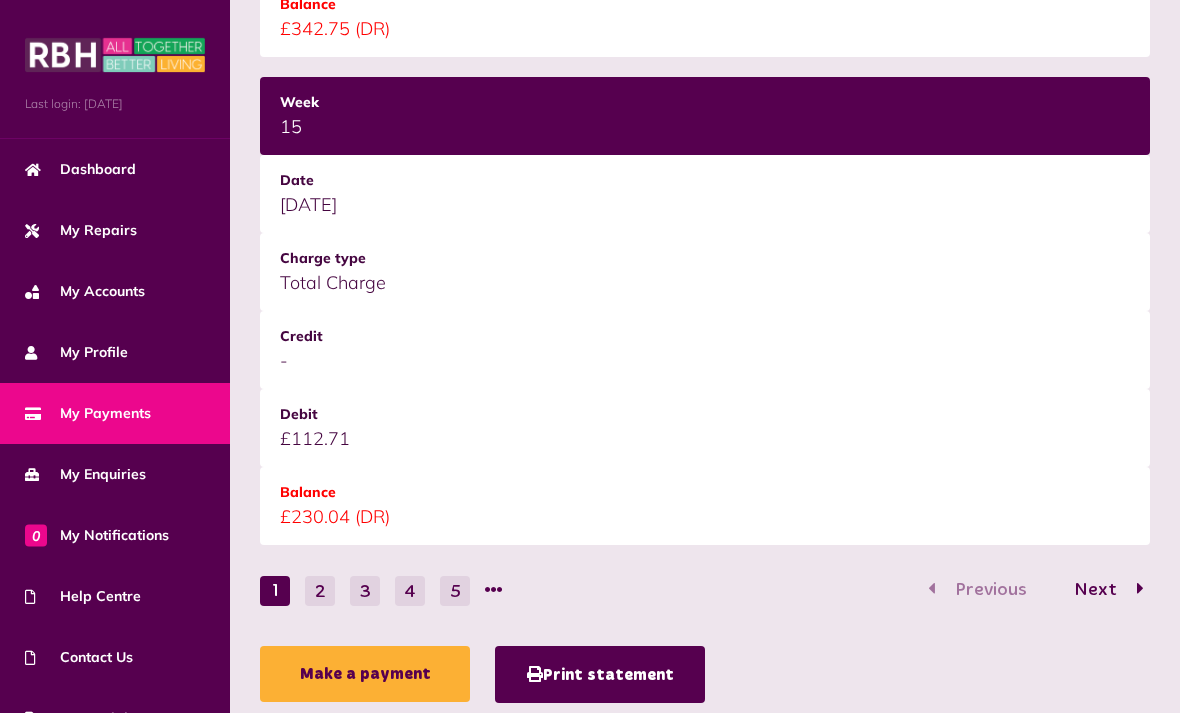 click on "My Enquiries" at bounding box center [115, 474] 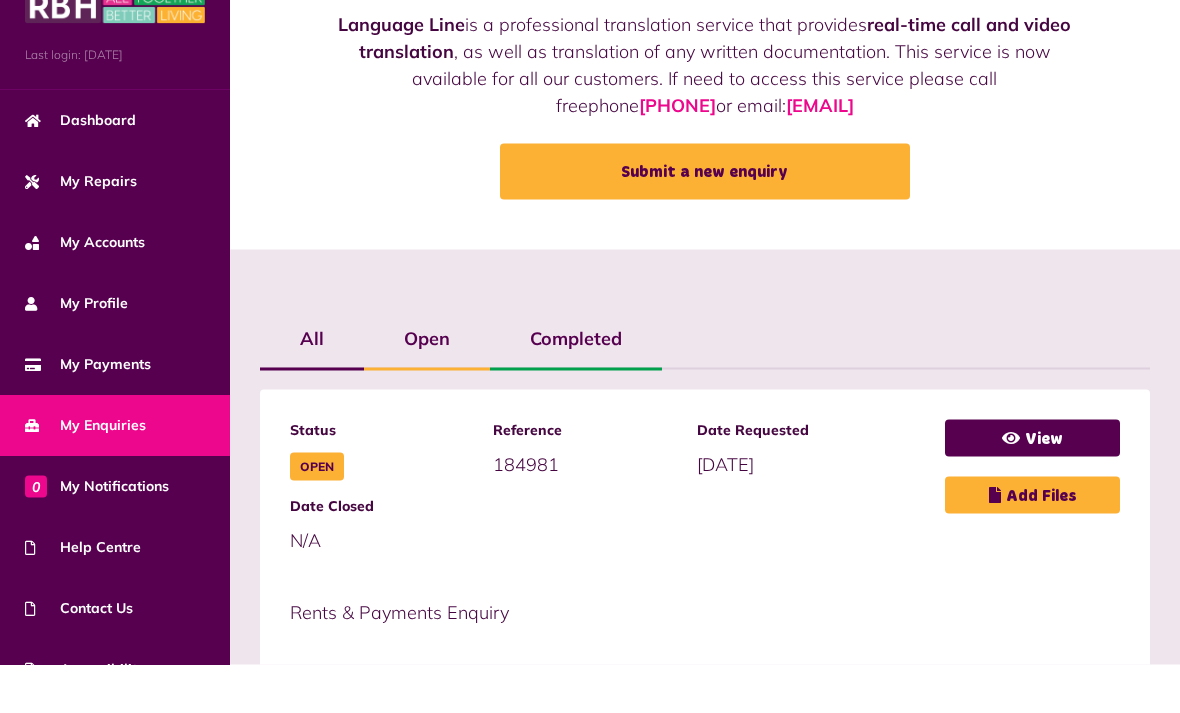 scroll, scrollTop: 101, scrollLeft: 0, axis: vertical 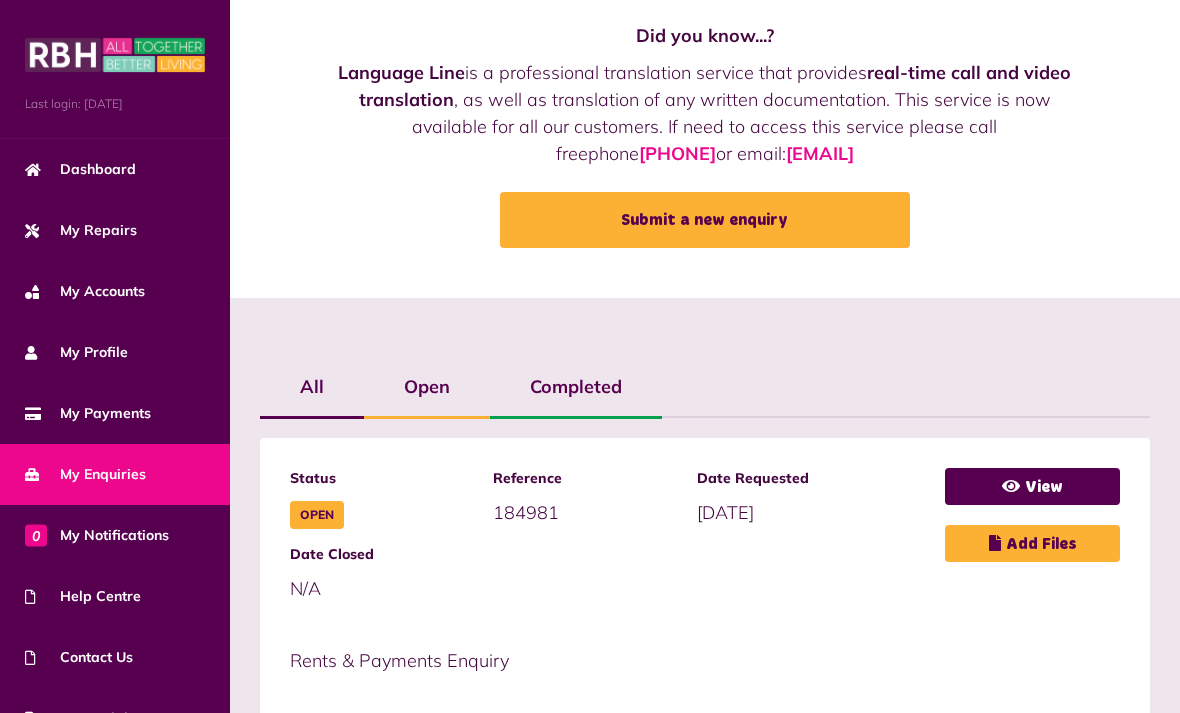 click on "My Payments" at bounding box center [115, 413] 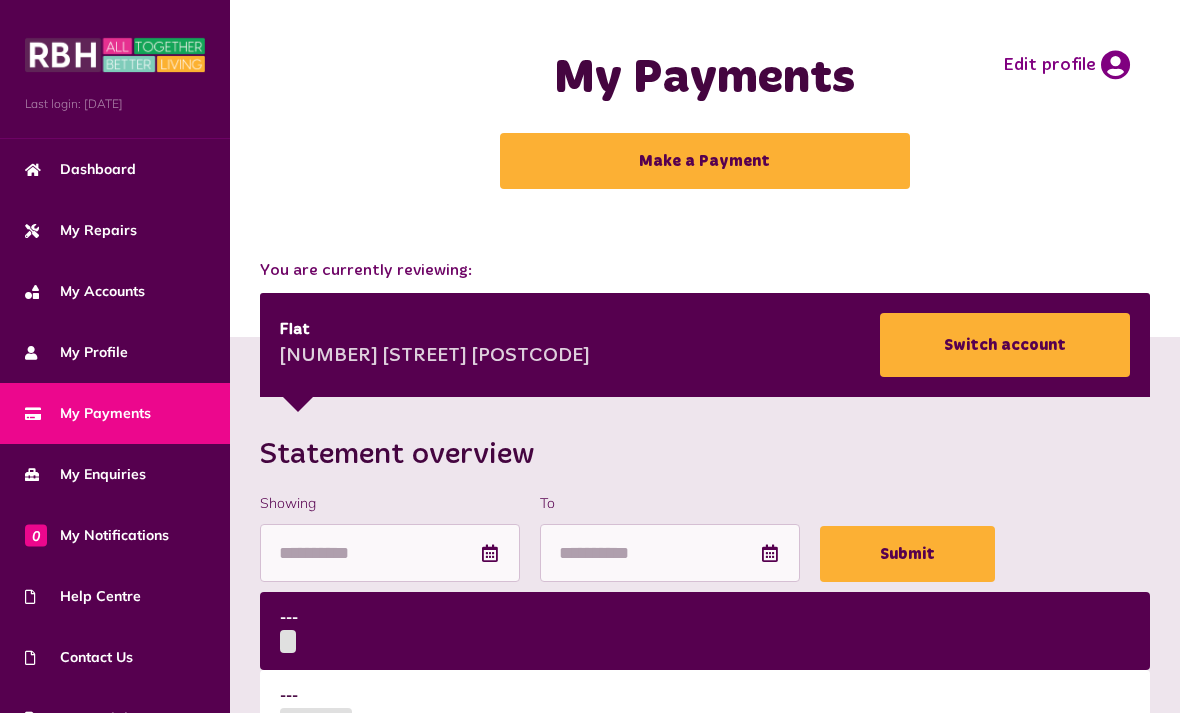 click on "My Payments" at bounding box center [115, 413] 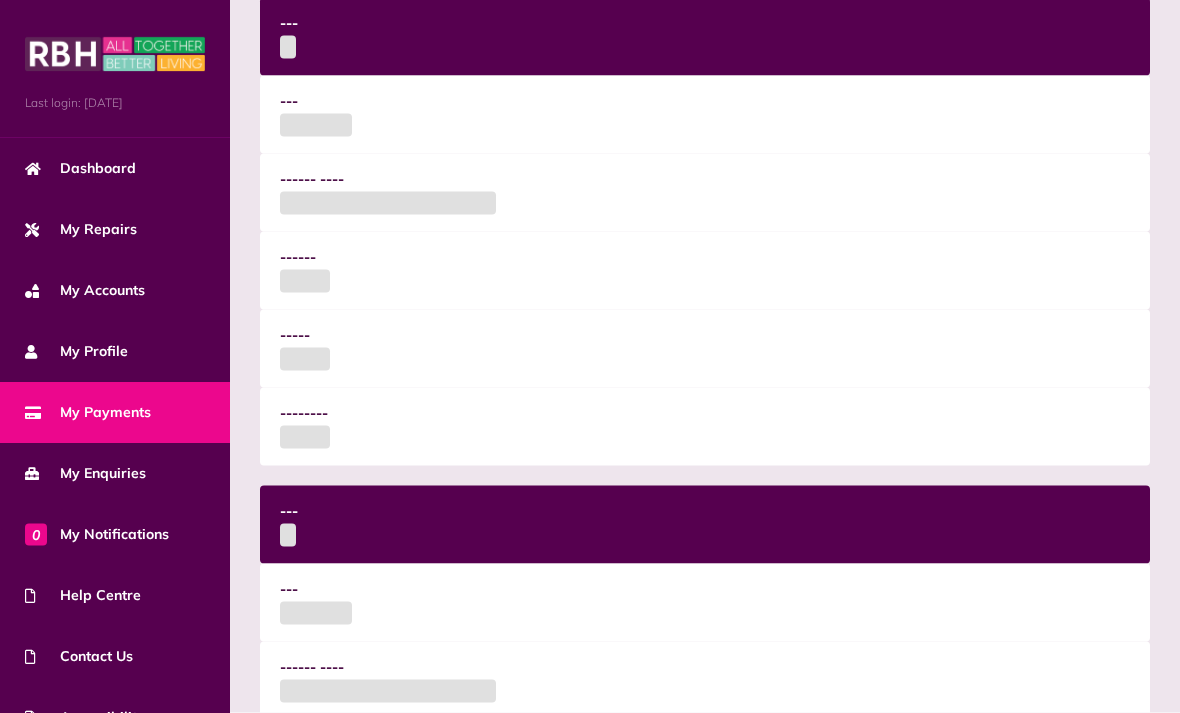 scroll, scrollTop: 595, scrollLeft: 0, axis: vertical 